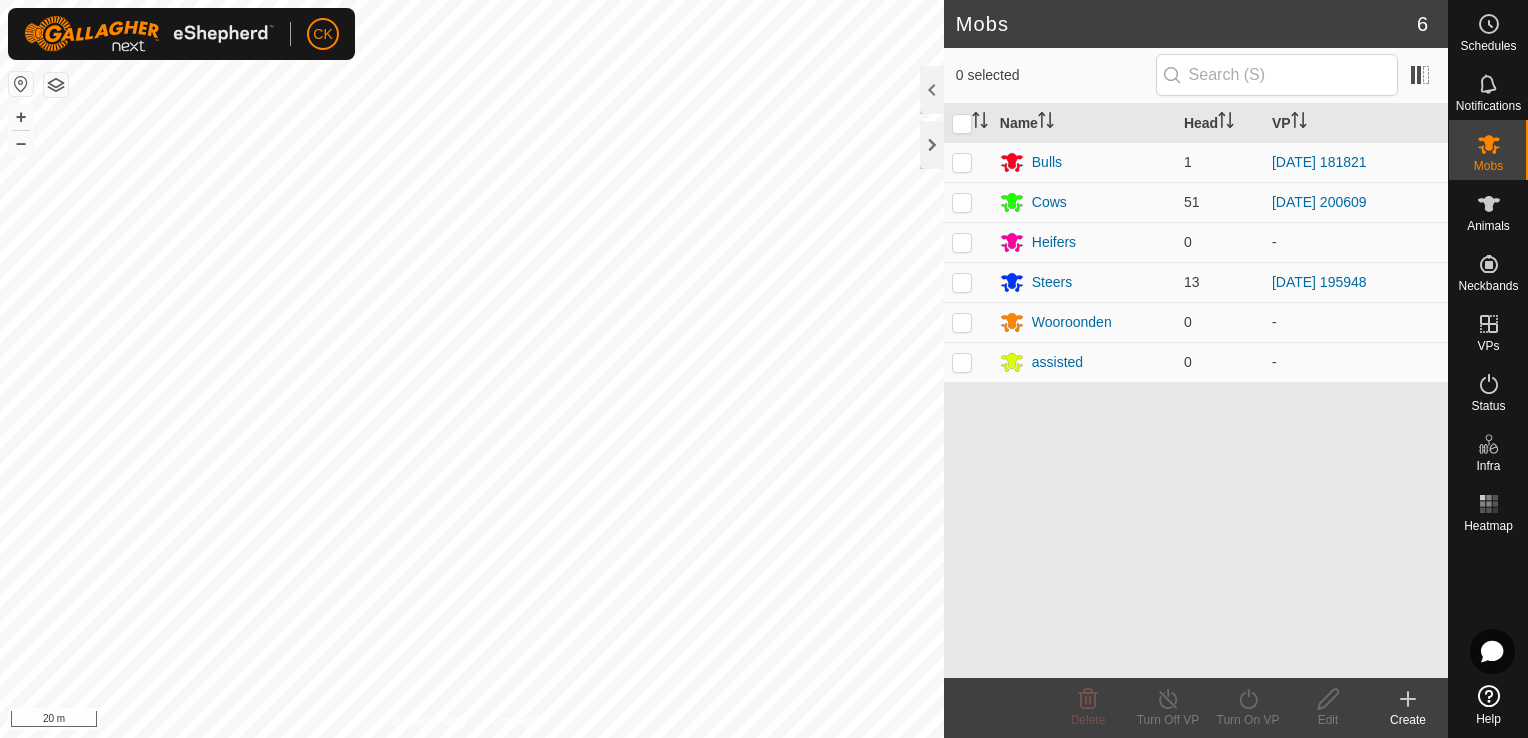 scroll, scrollTop: 0, scrollLeft: 0, axis: both 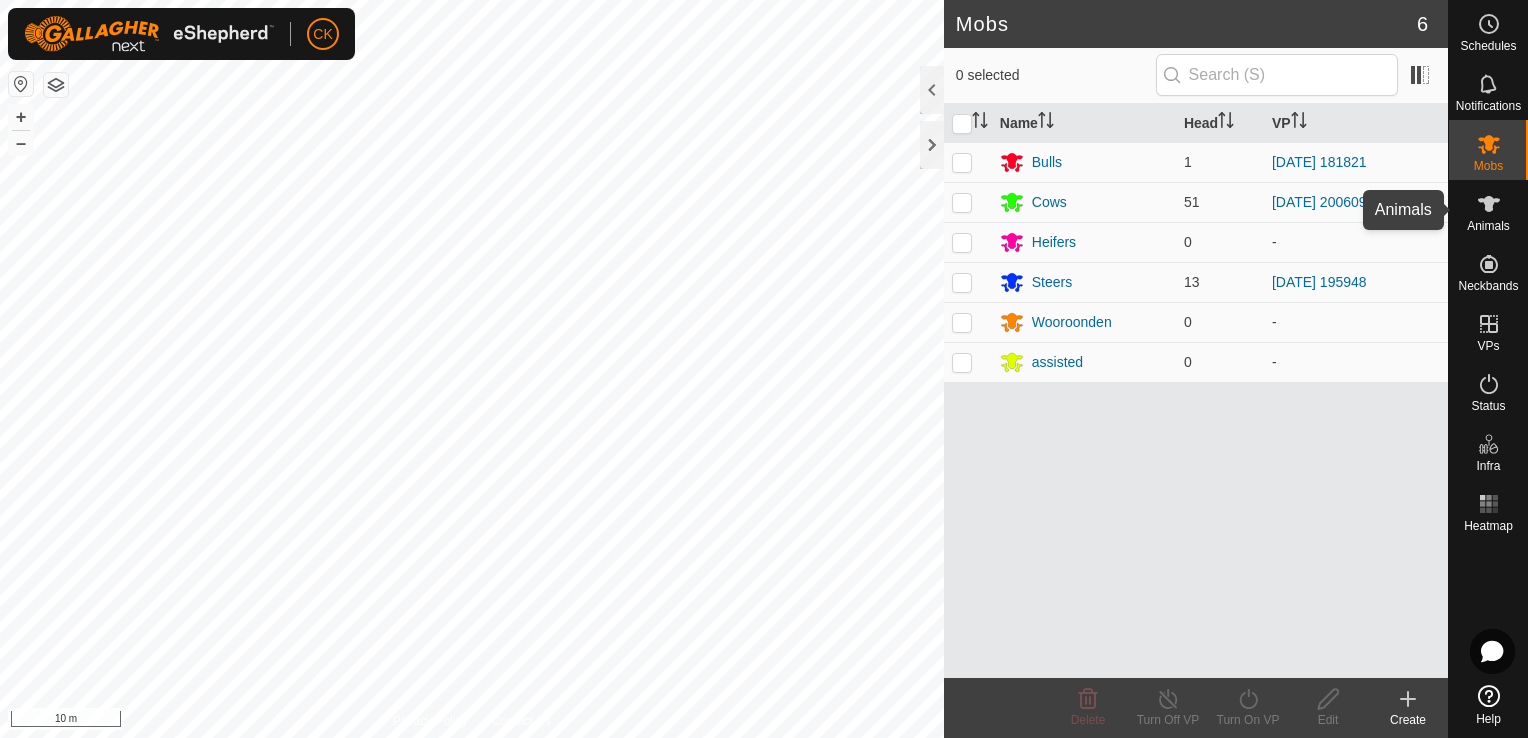 click 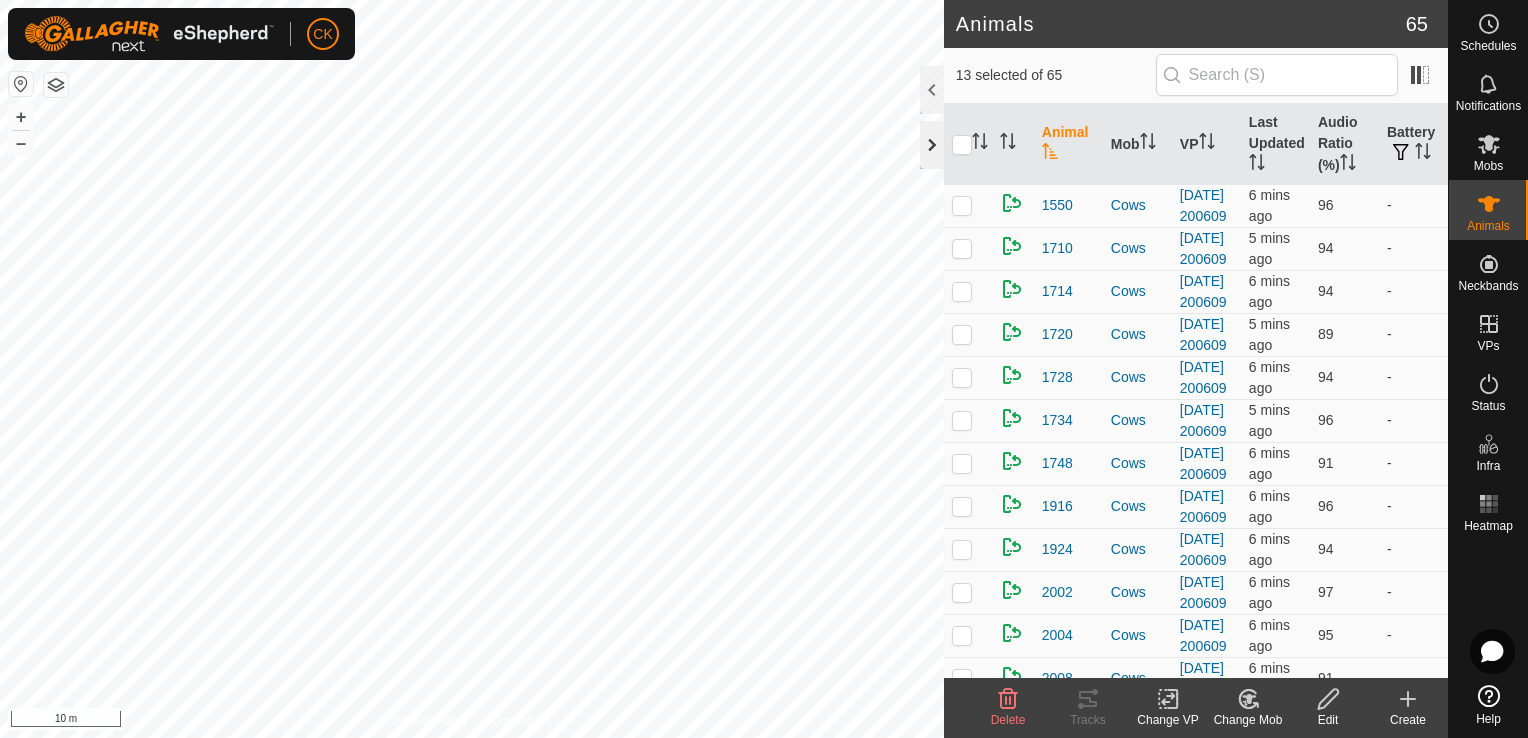 checkbox on "true" 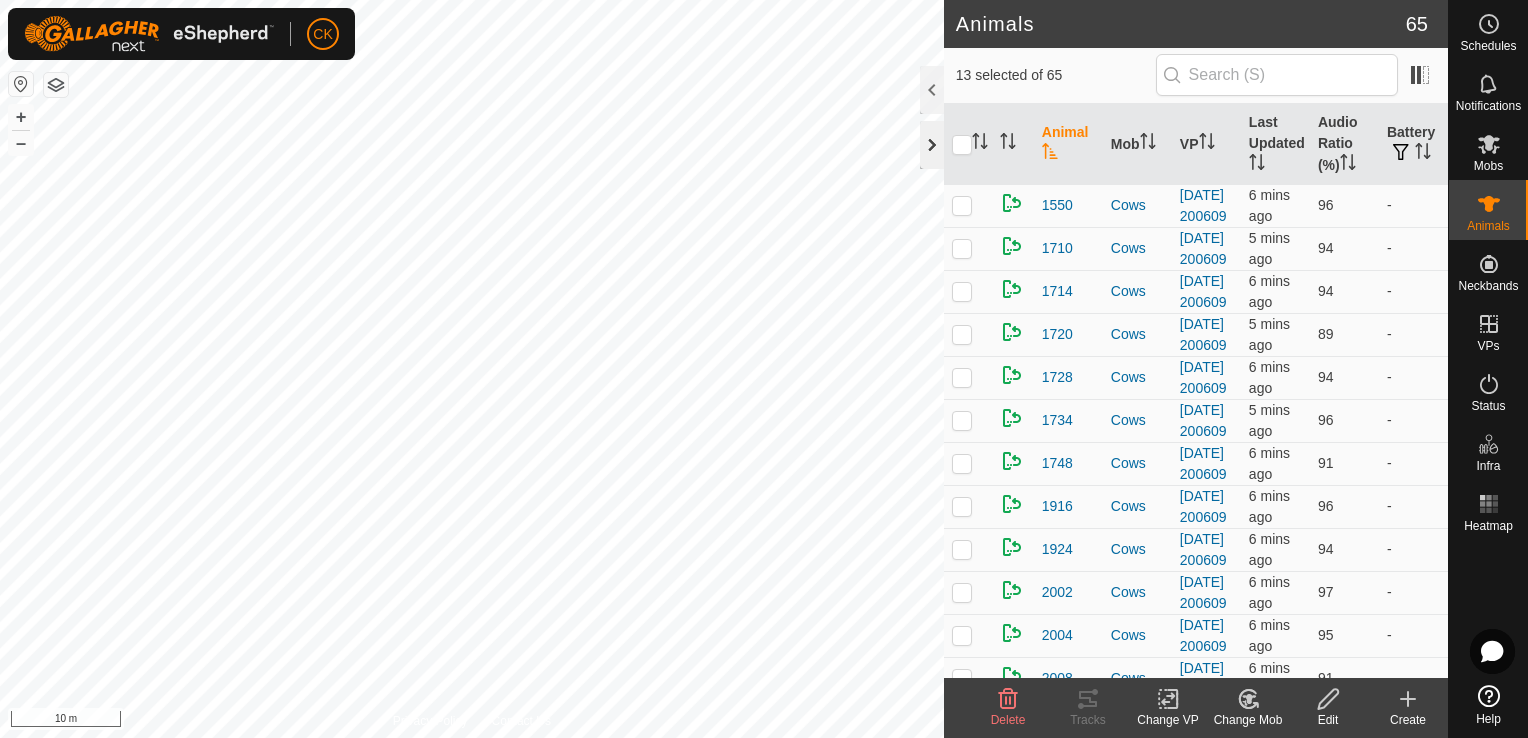 checkbox on "true" 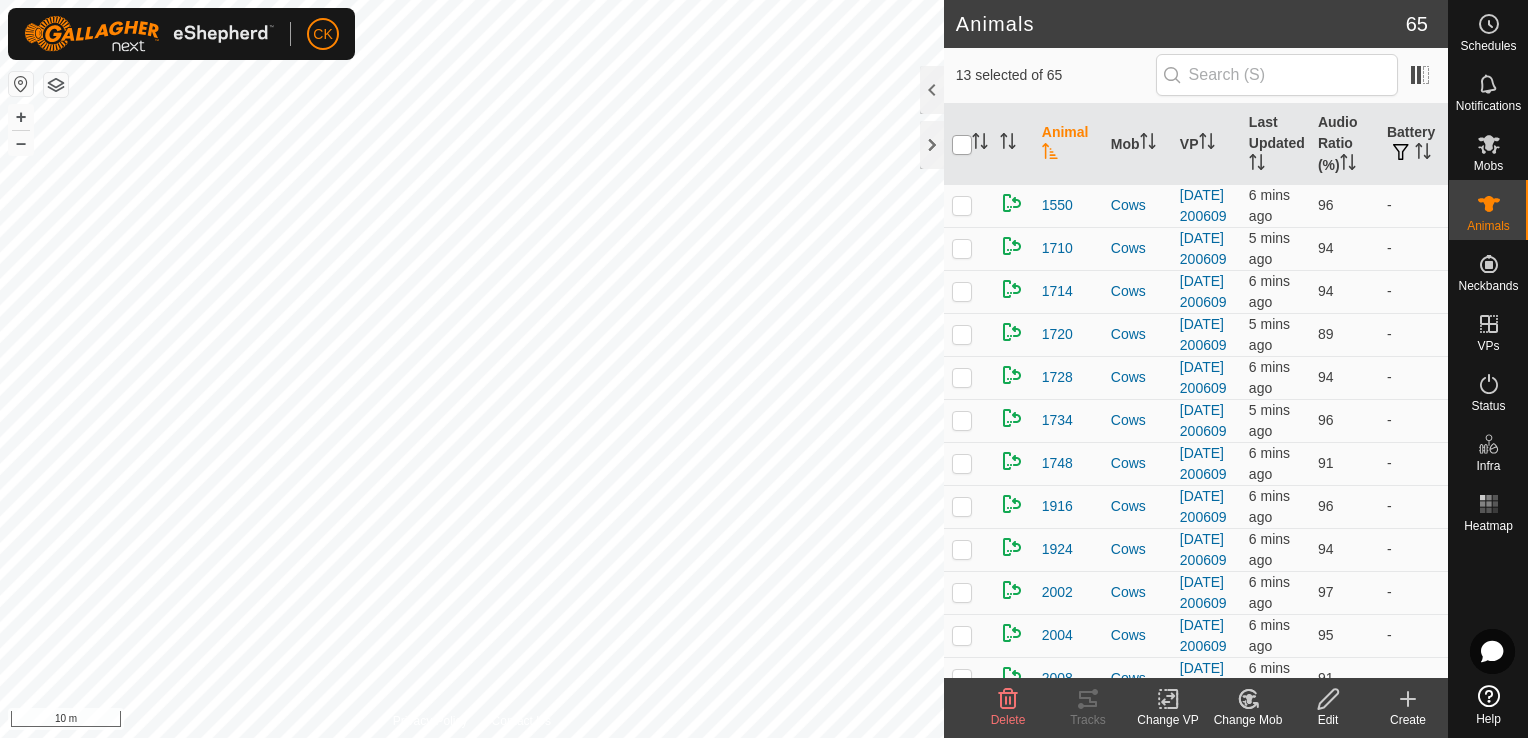 click at bounding box center (962, 145) 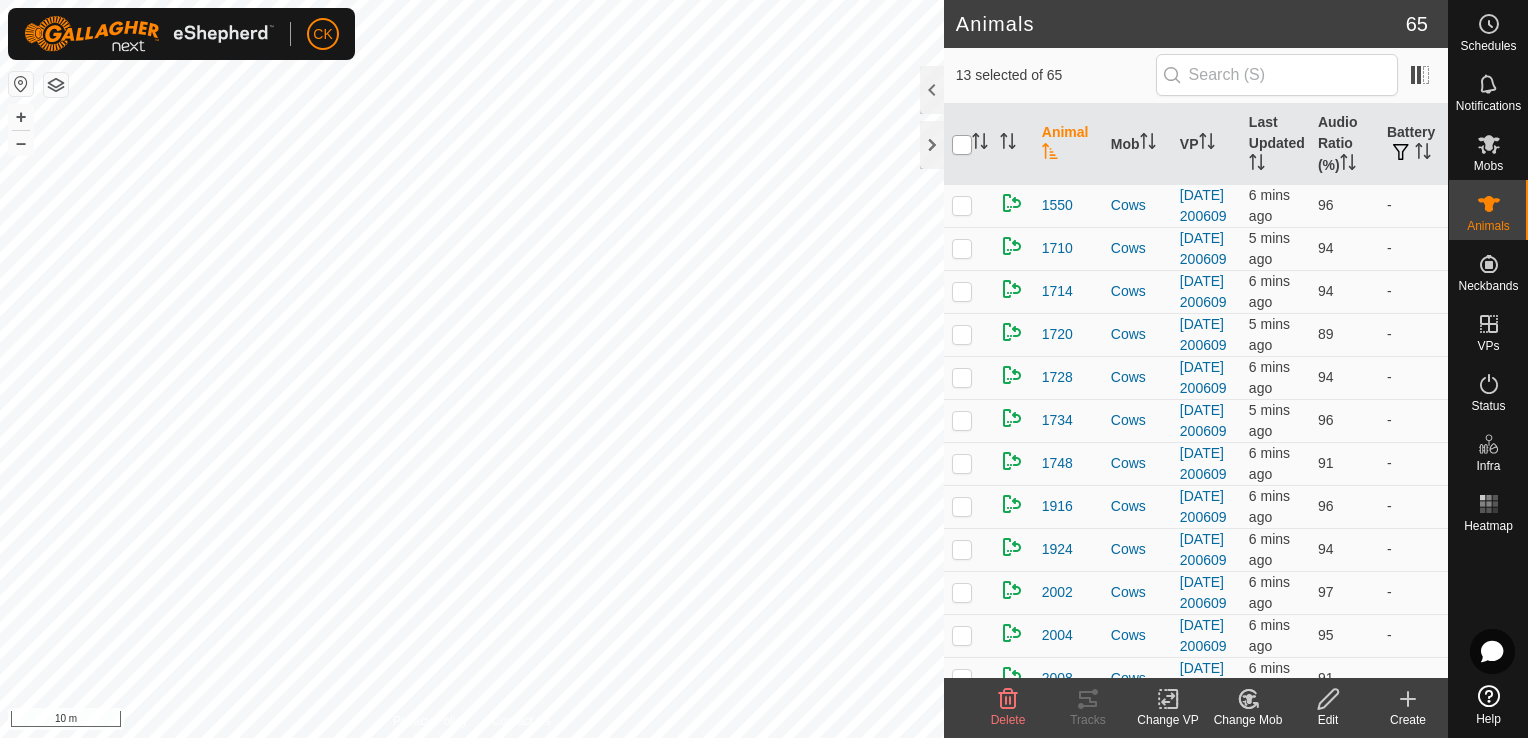 checkbox on "true" 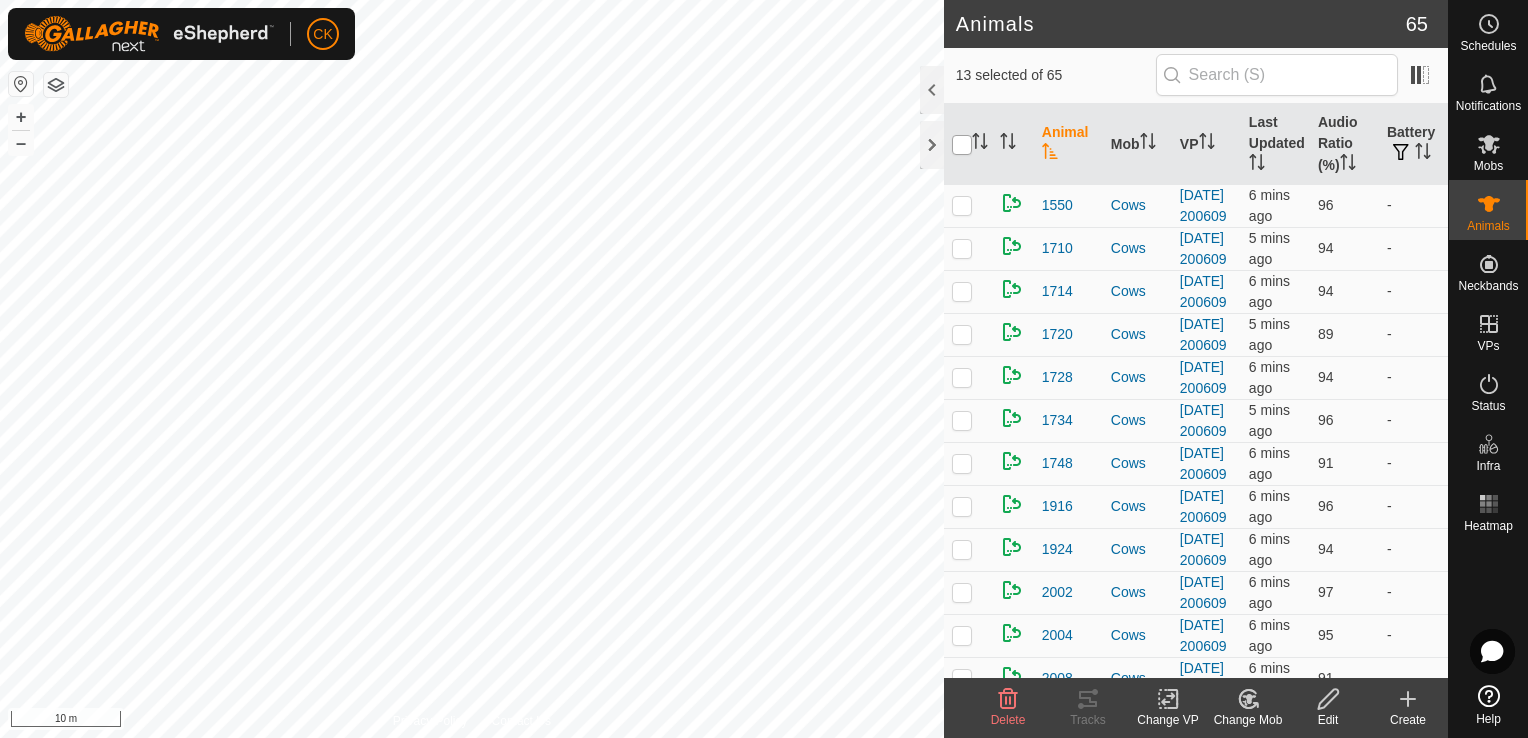 checkbox on "true" 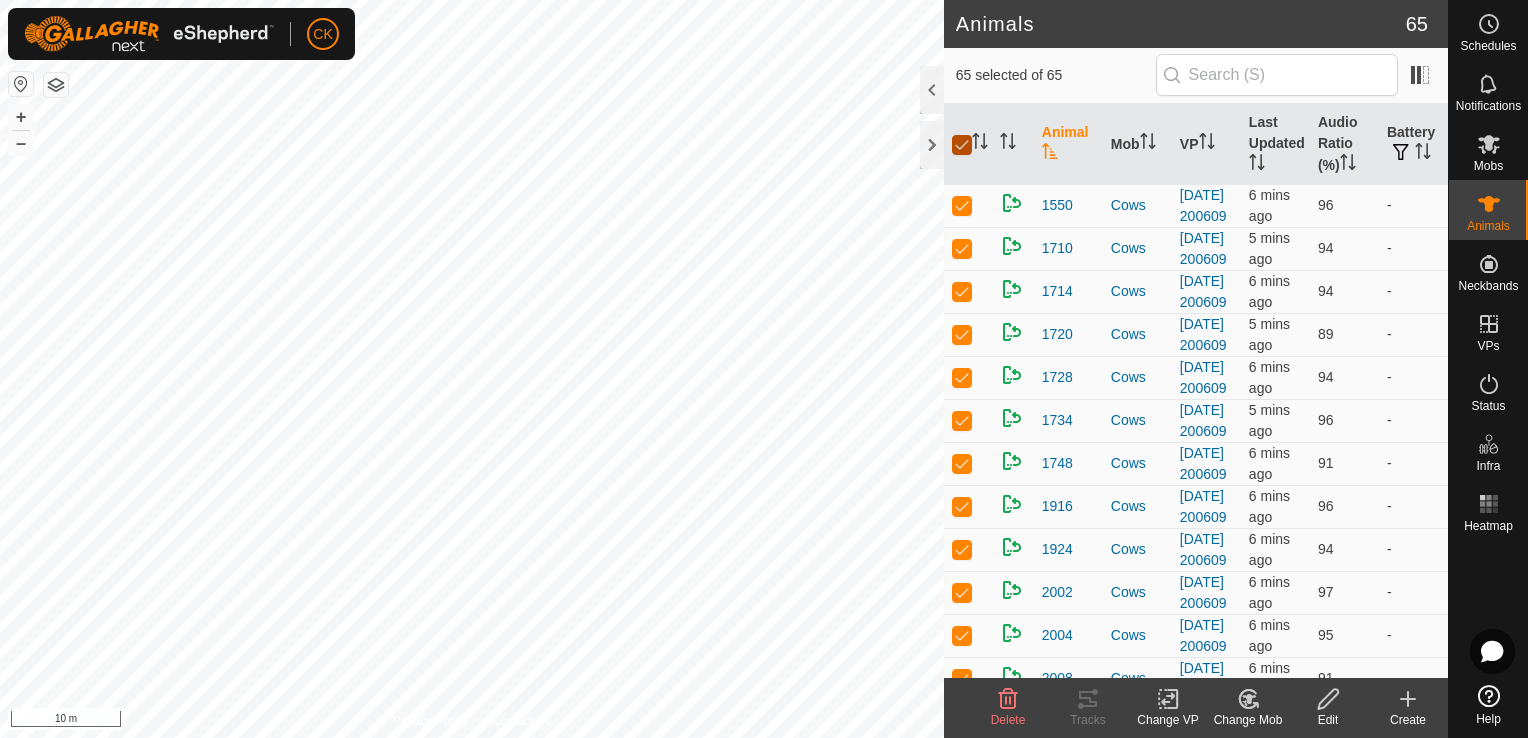 click at bounding box center [962, 145] 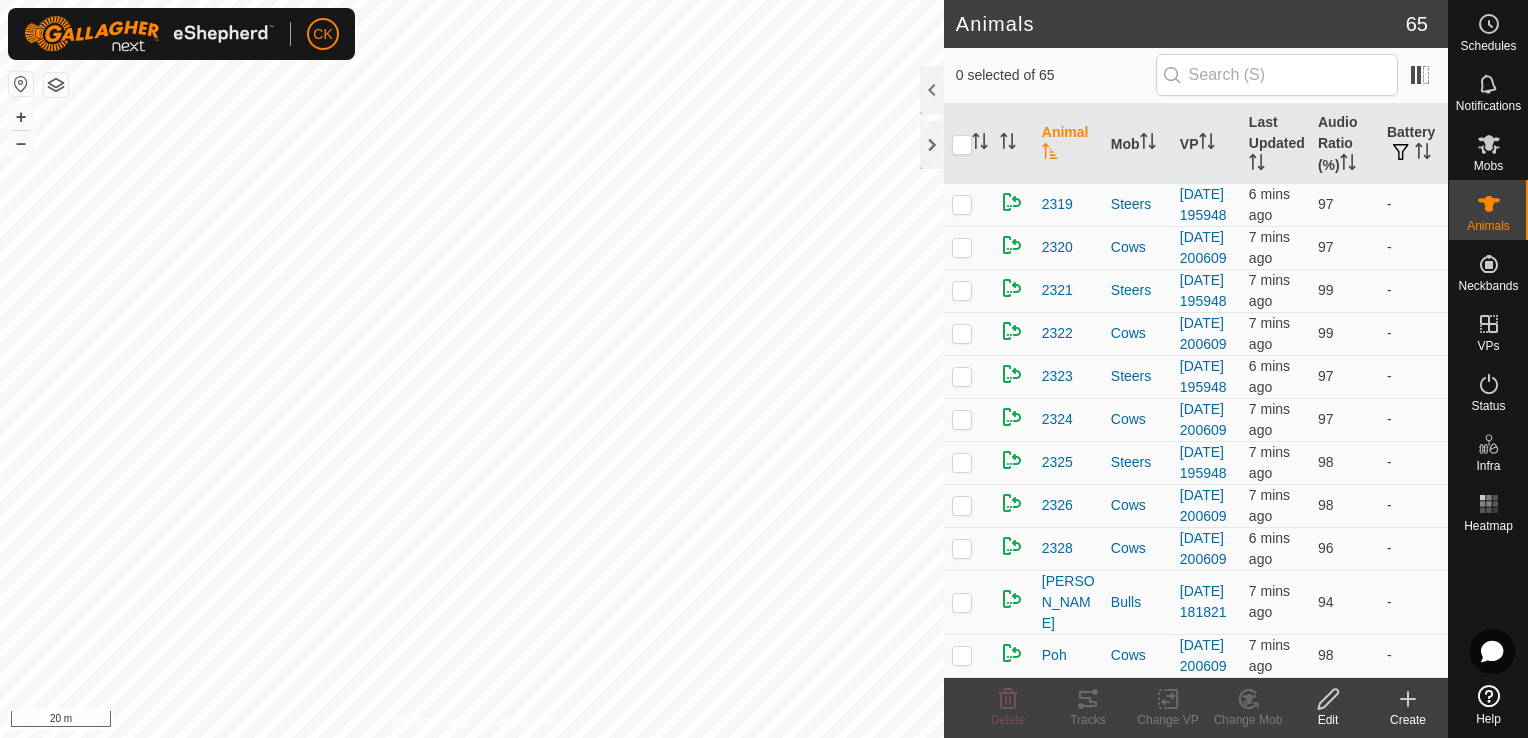 scroll, scrollTop: 2252, scrollLeft: 0, axis: vertical 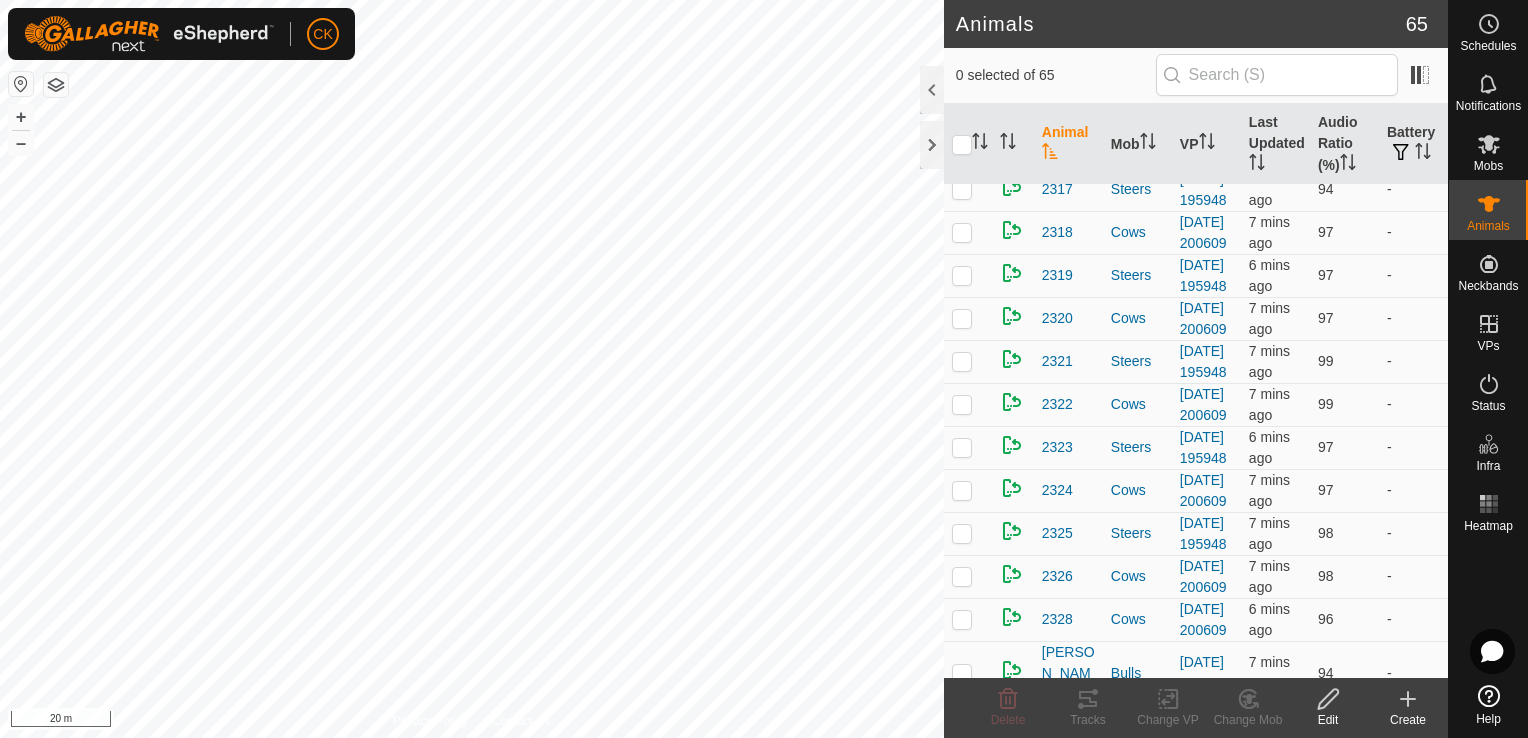 click at bounding box center (962, -499) 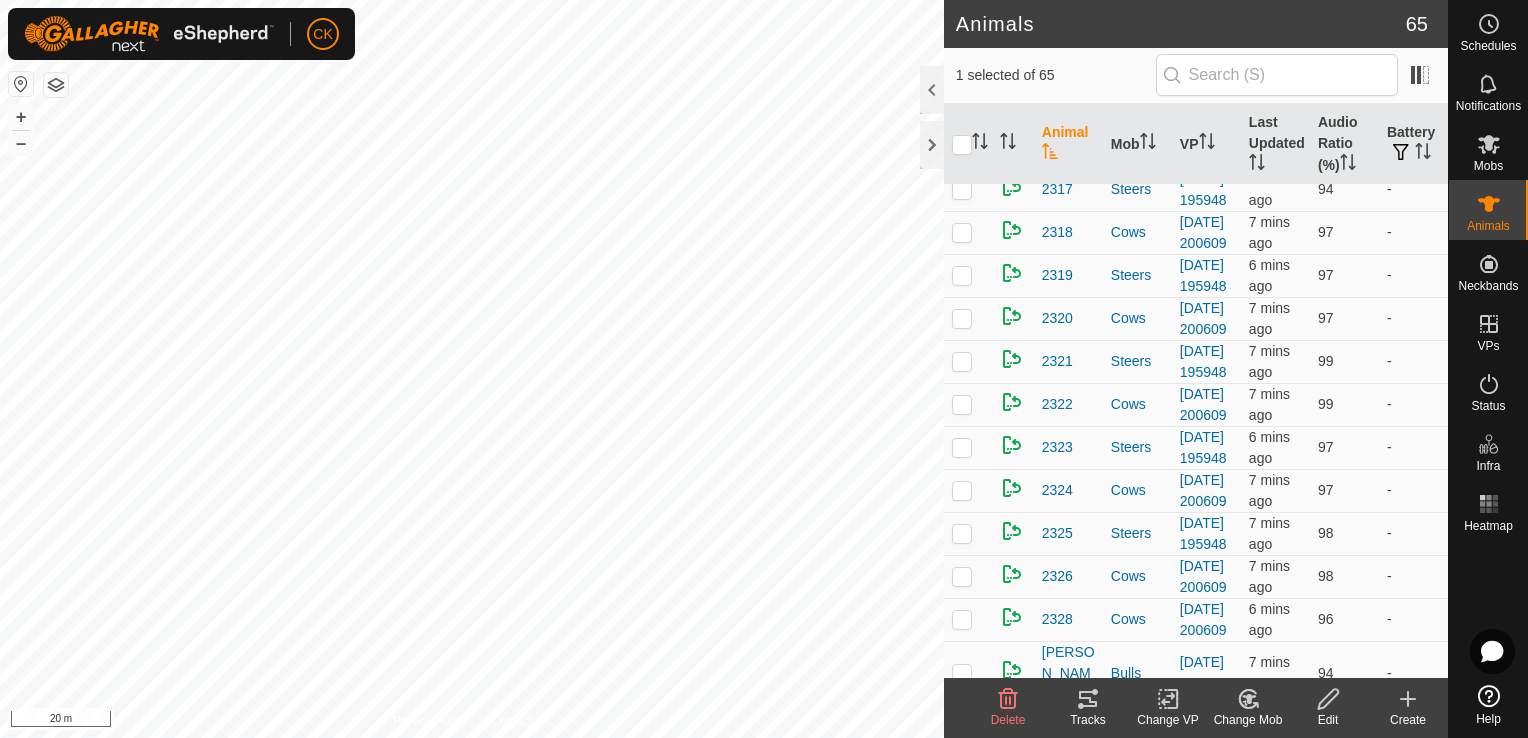 click 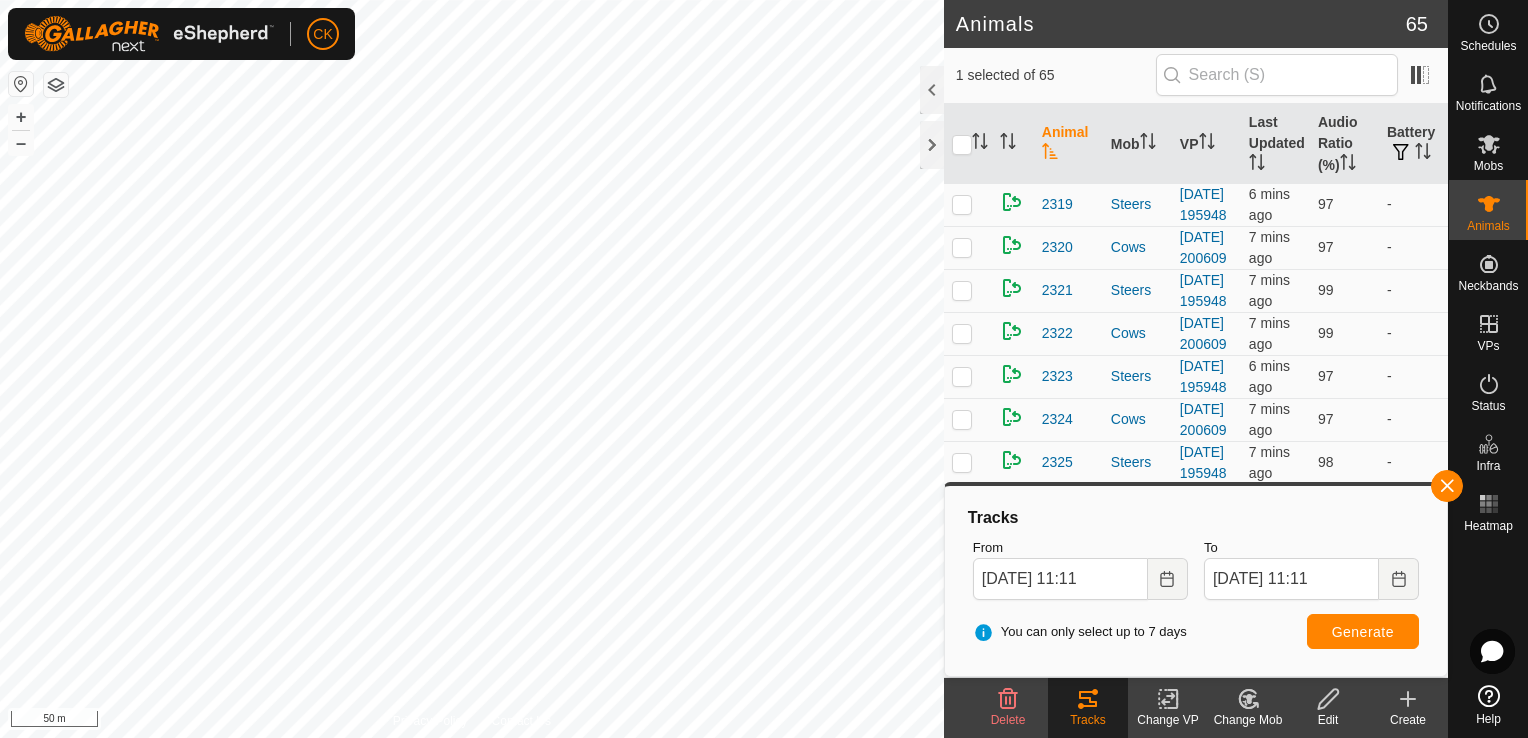 scroll, scrollTop: 2352, scrollLeft: 0, axis: vertical 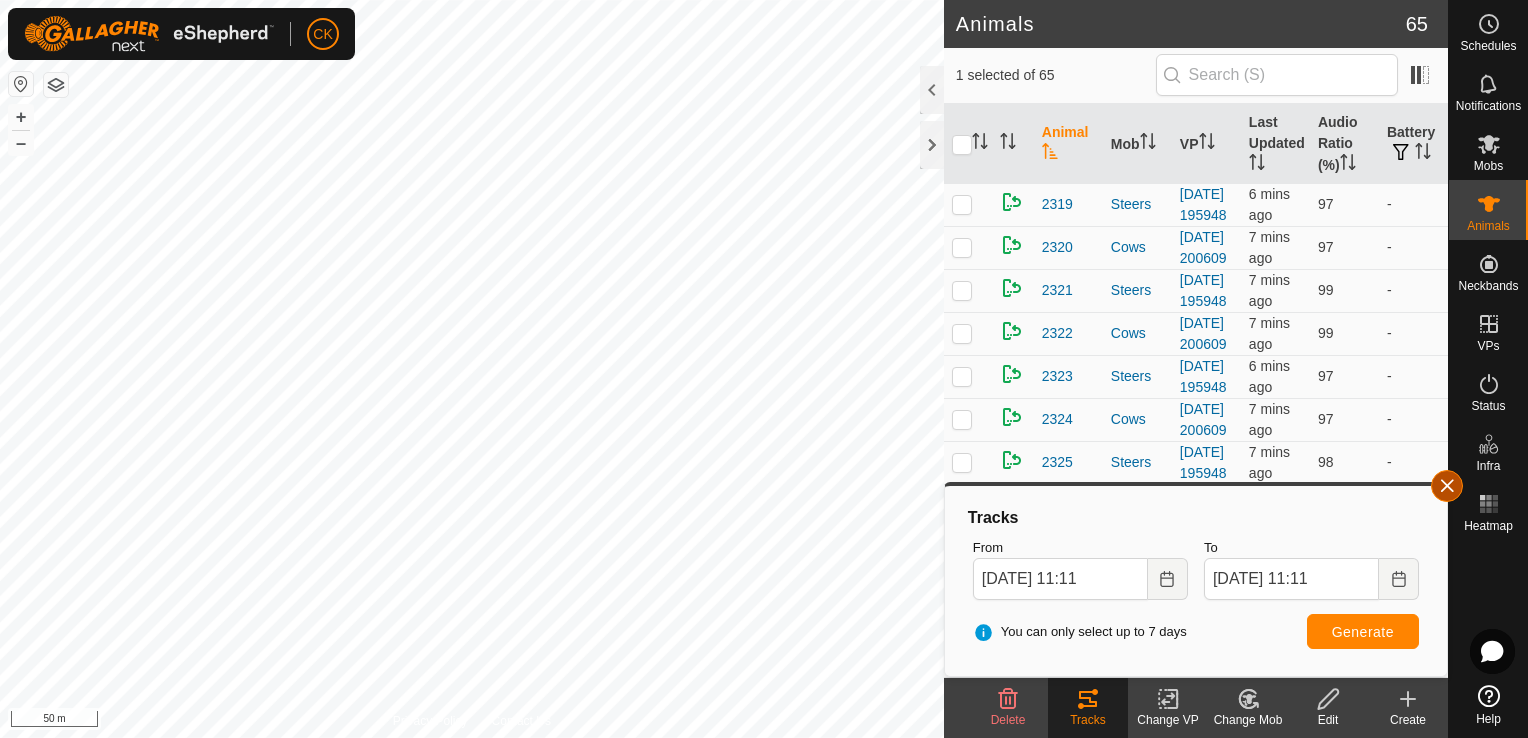 click at bounding box center [1447, 486] 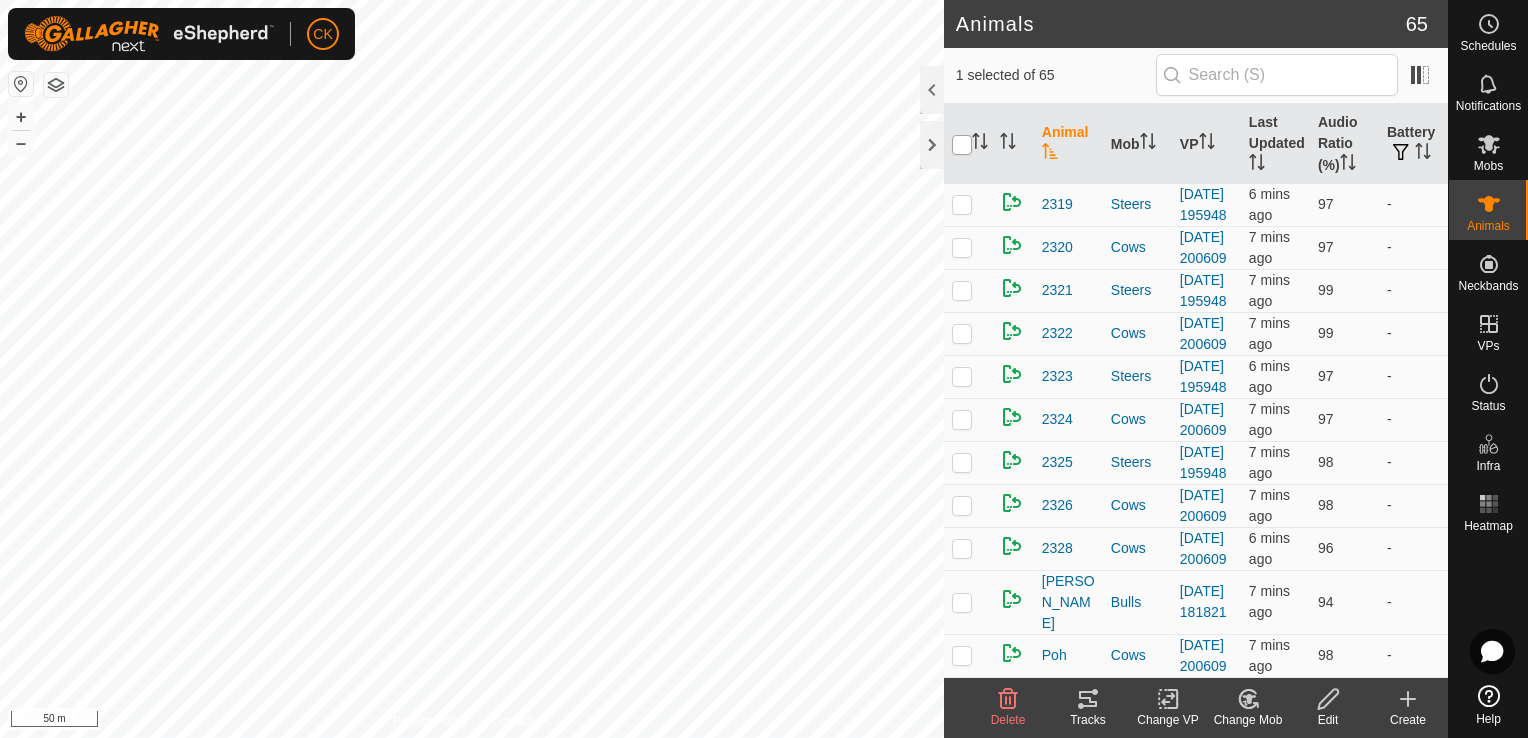click at bounding box center (962, 145) 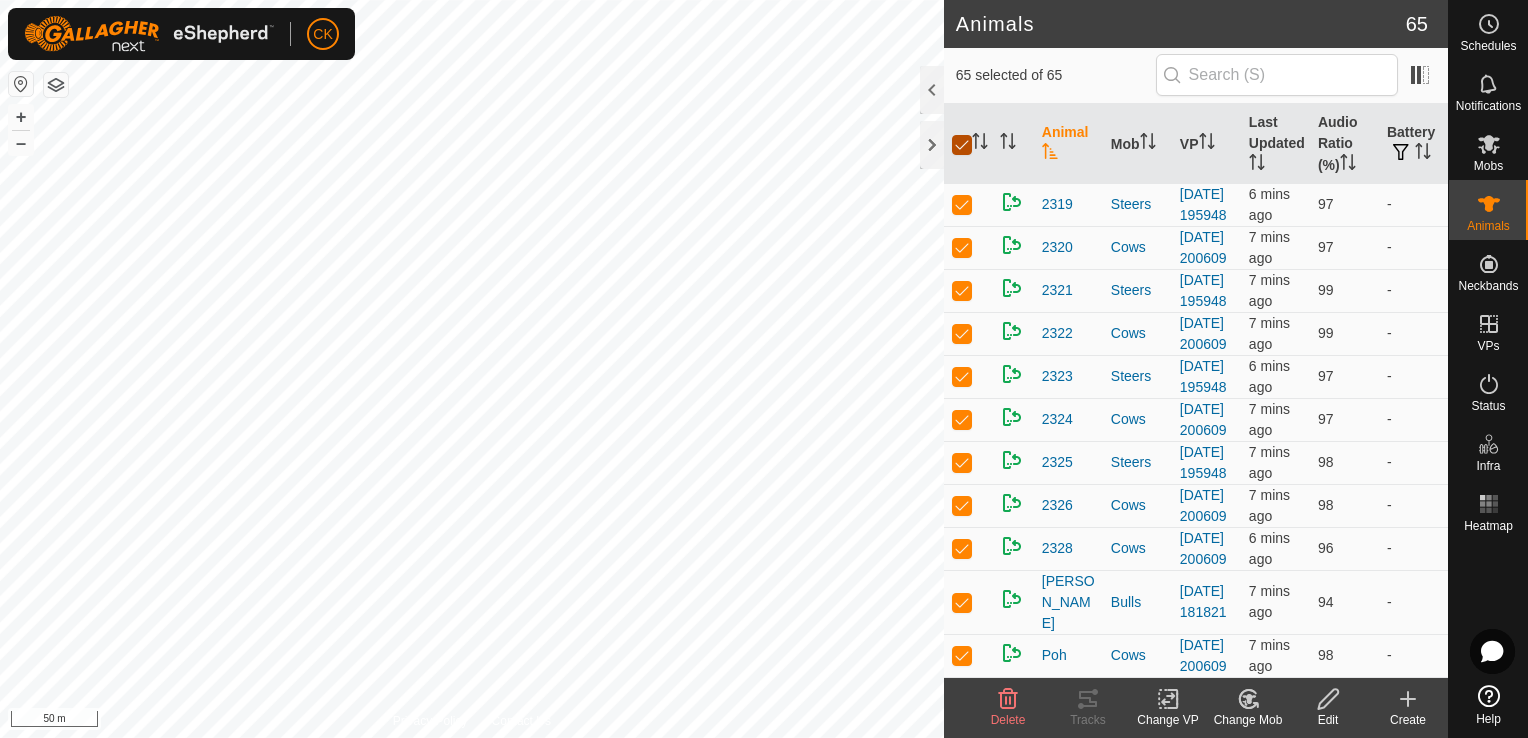 click at bounding box center [962, 145] 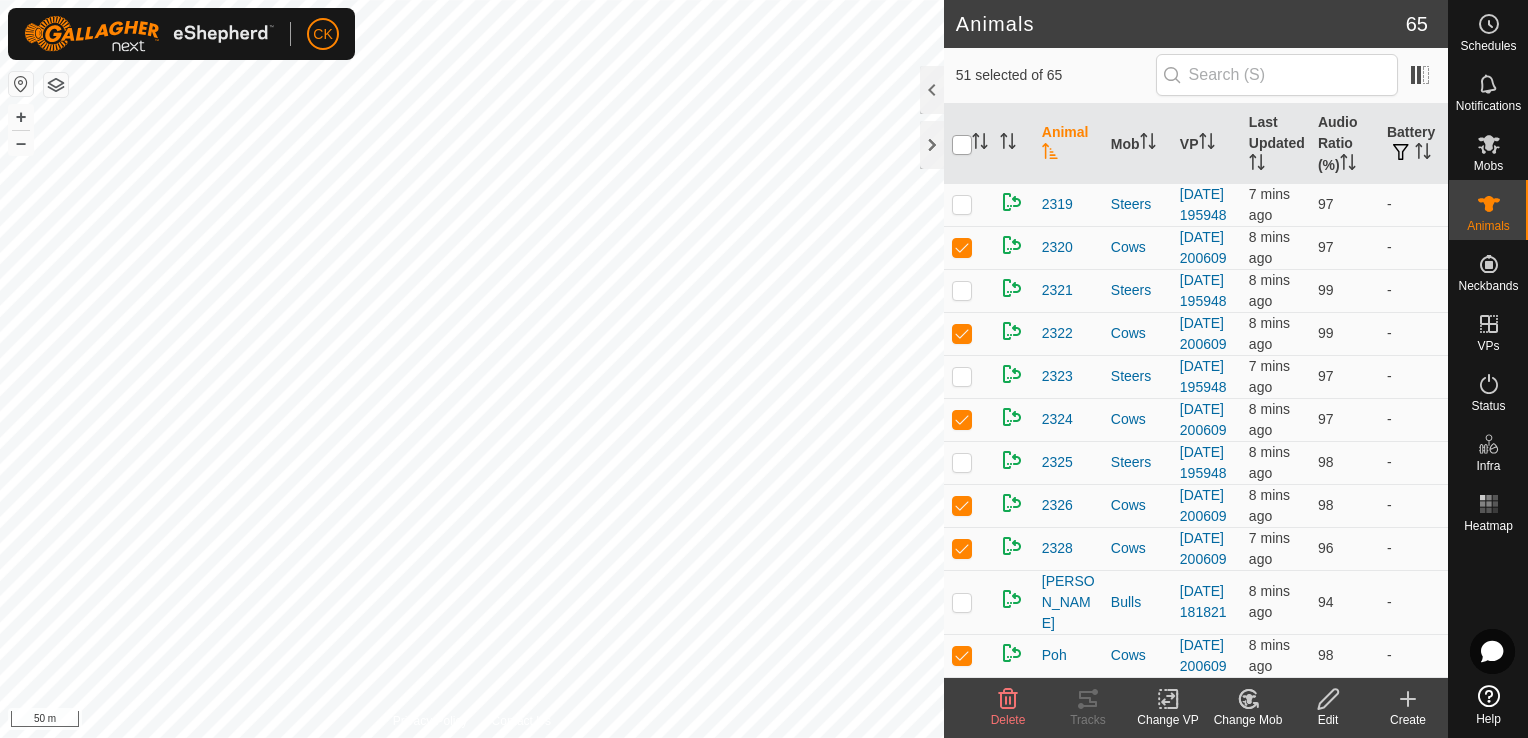 click at bounding box center (962, 145) 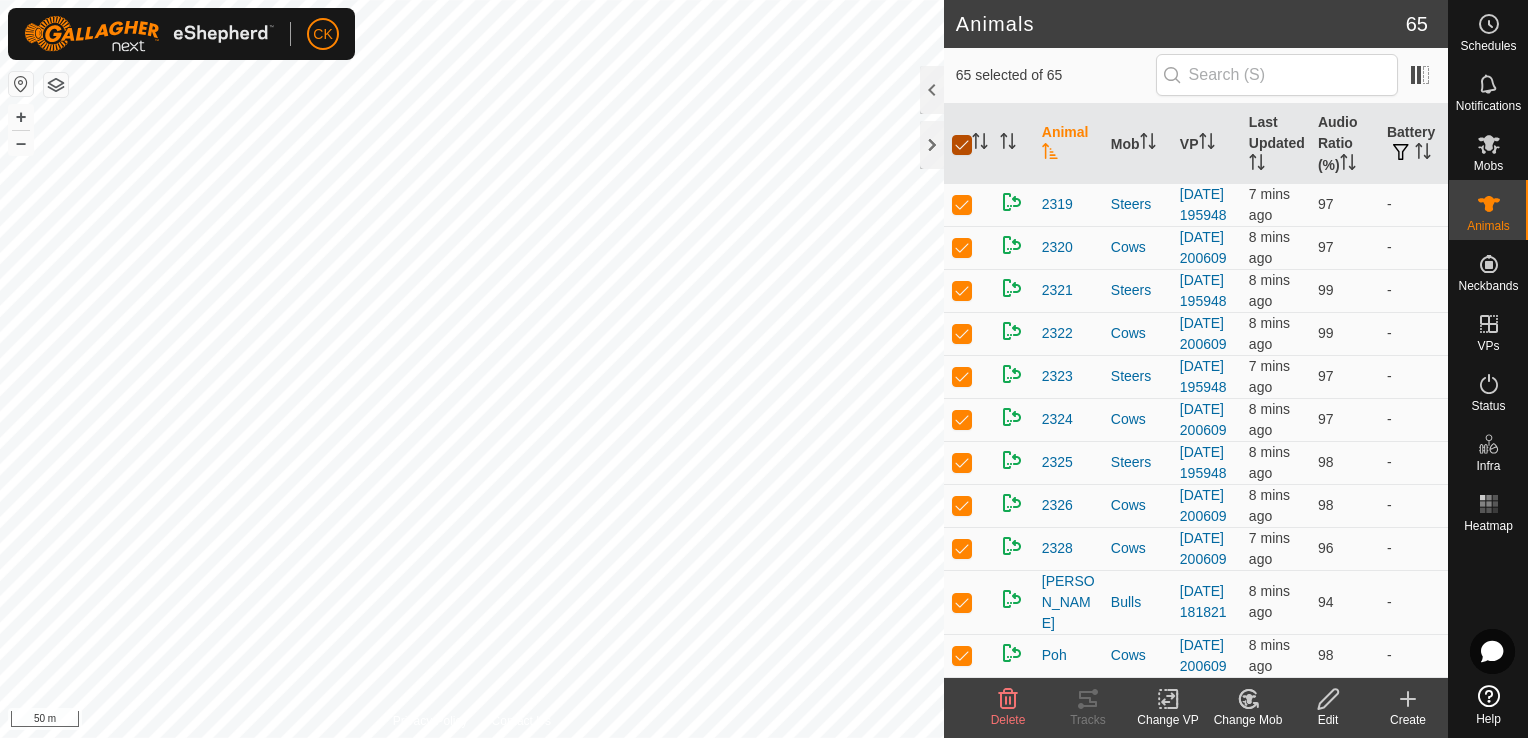 click at bounding box center (962, 145) 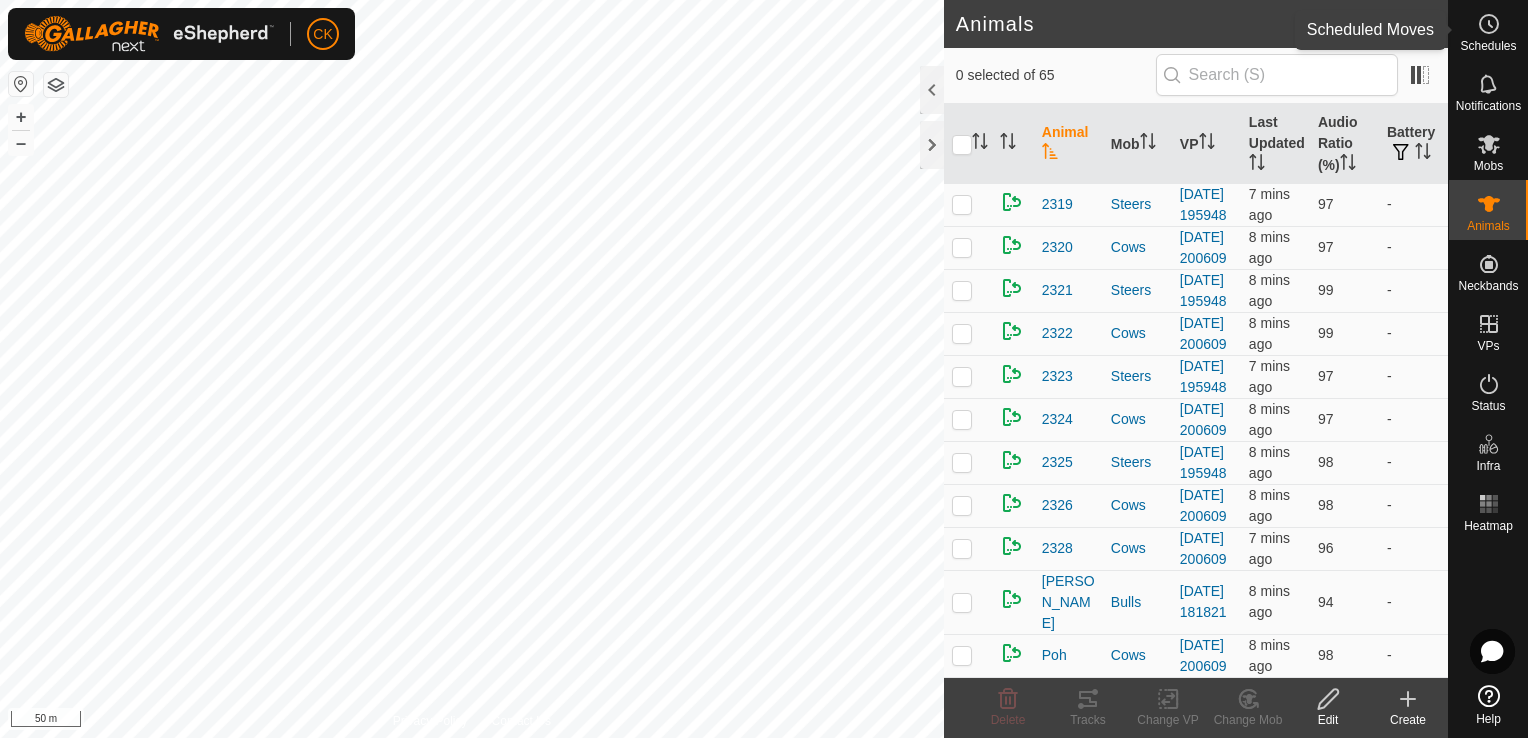 click 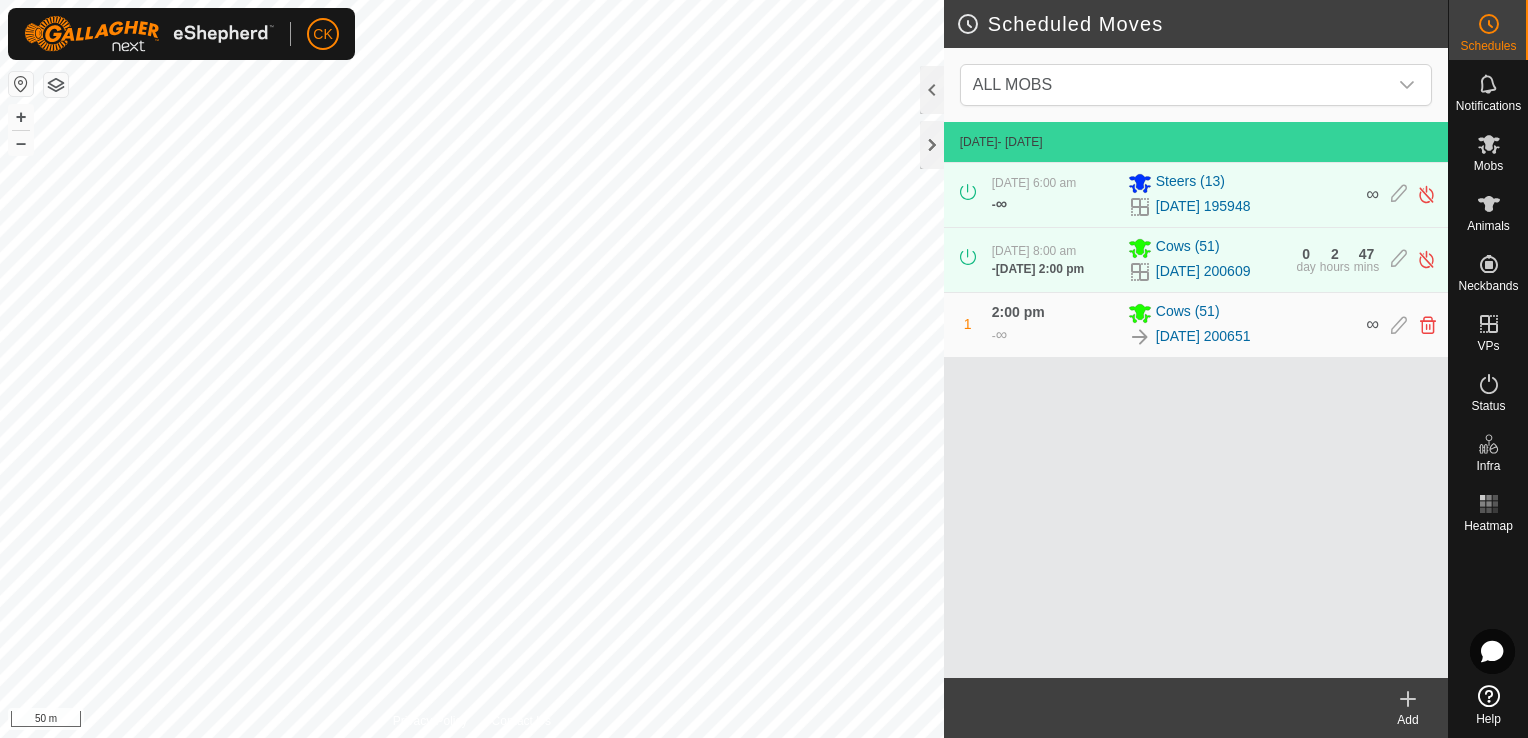 click 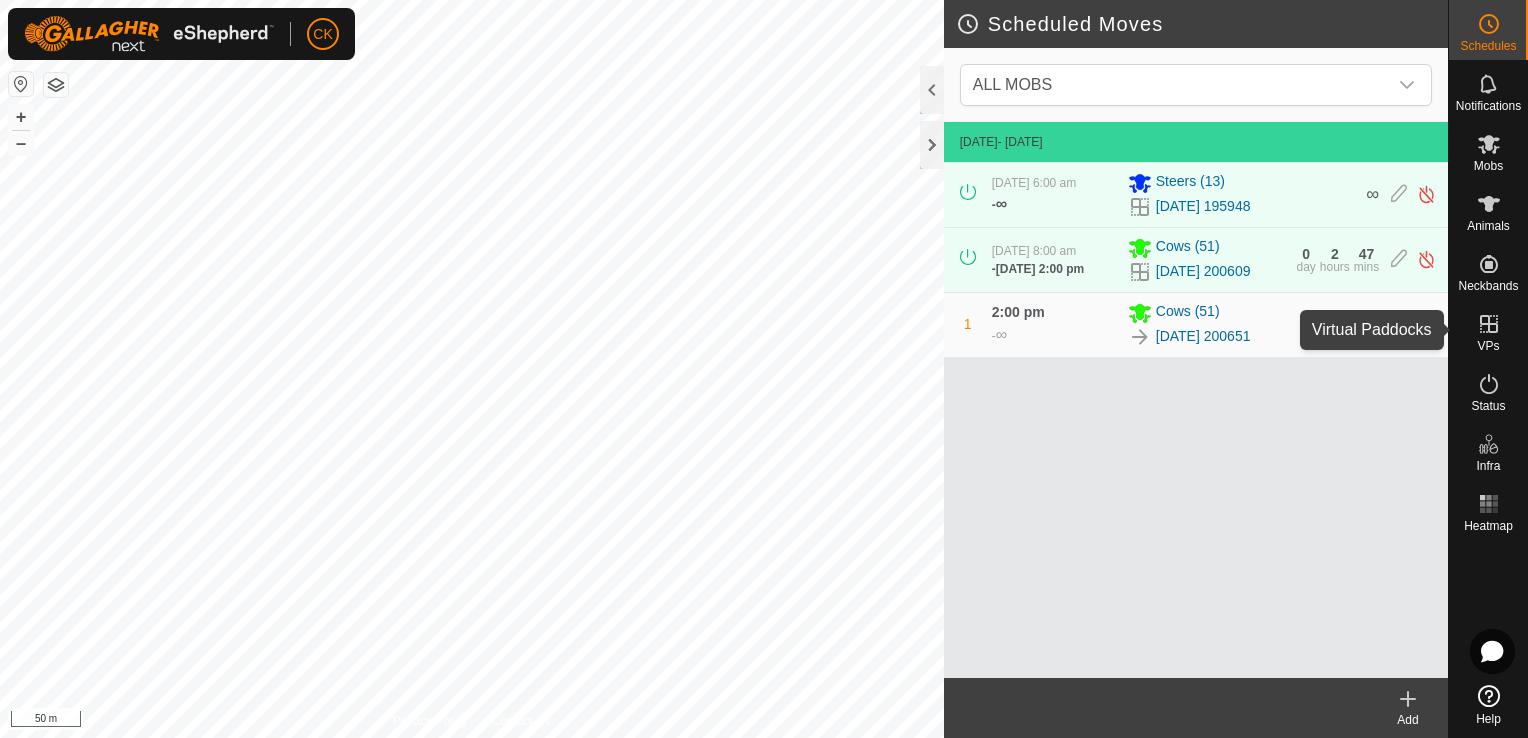 click 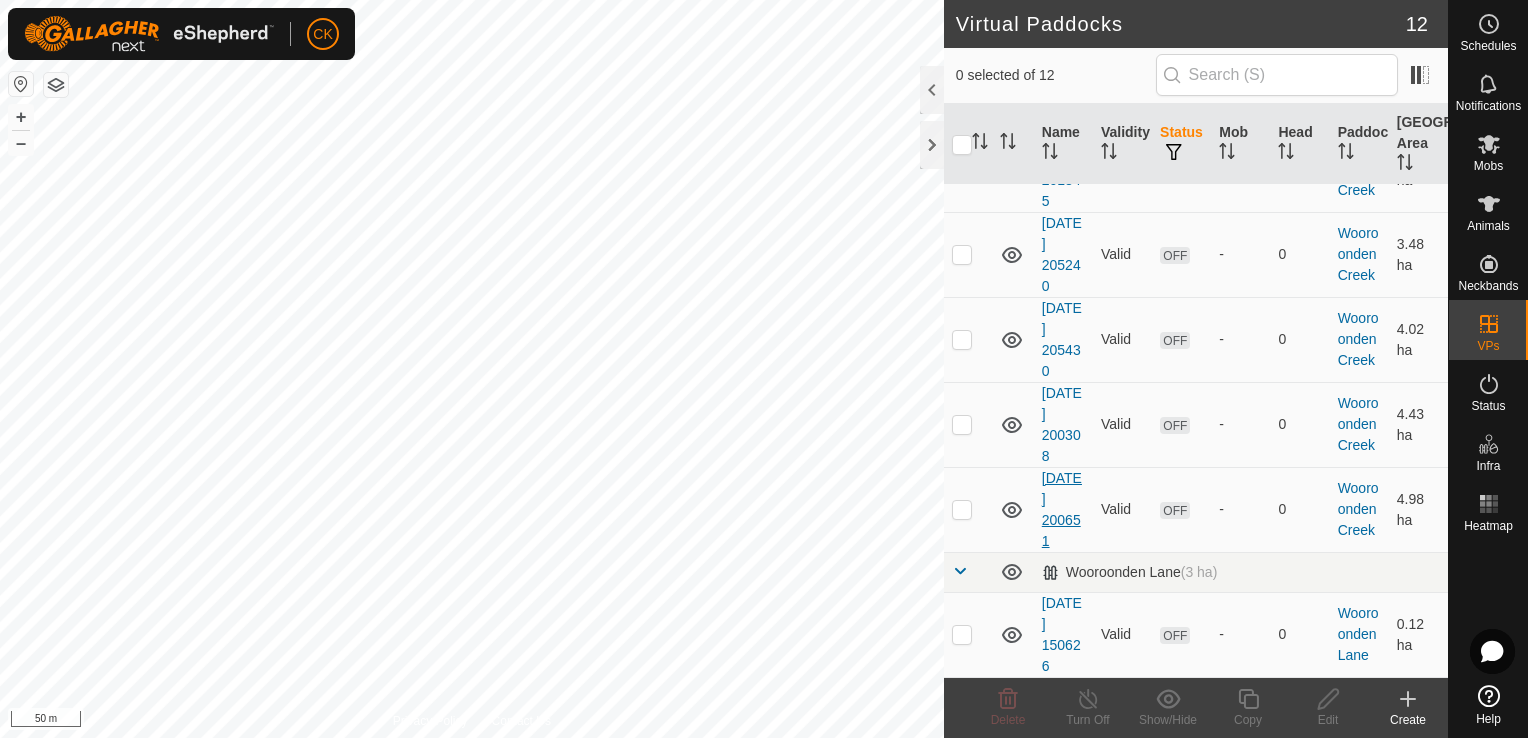 scroll, scrollTop: 786, scrollLeft: 0, axis: vertical 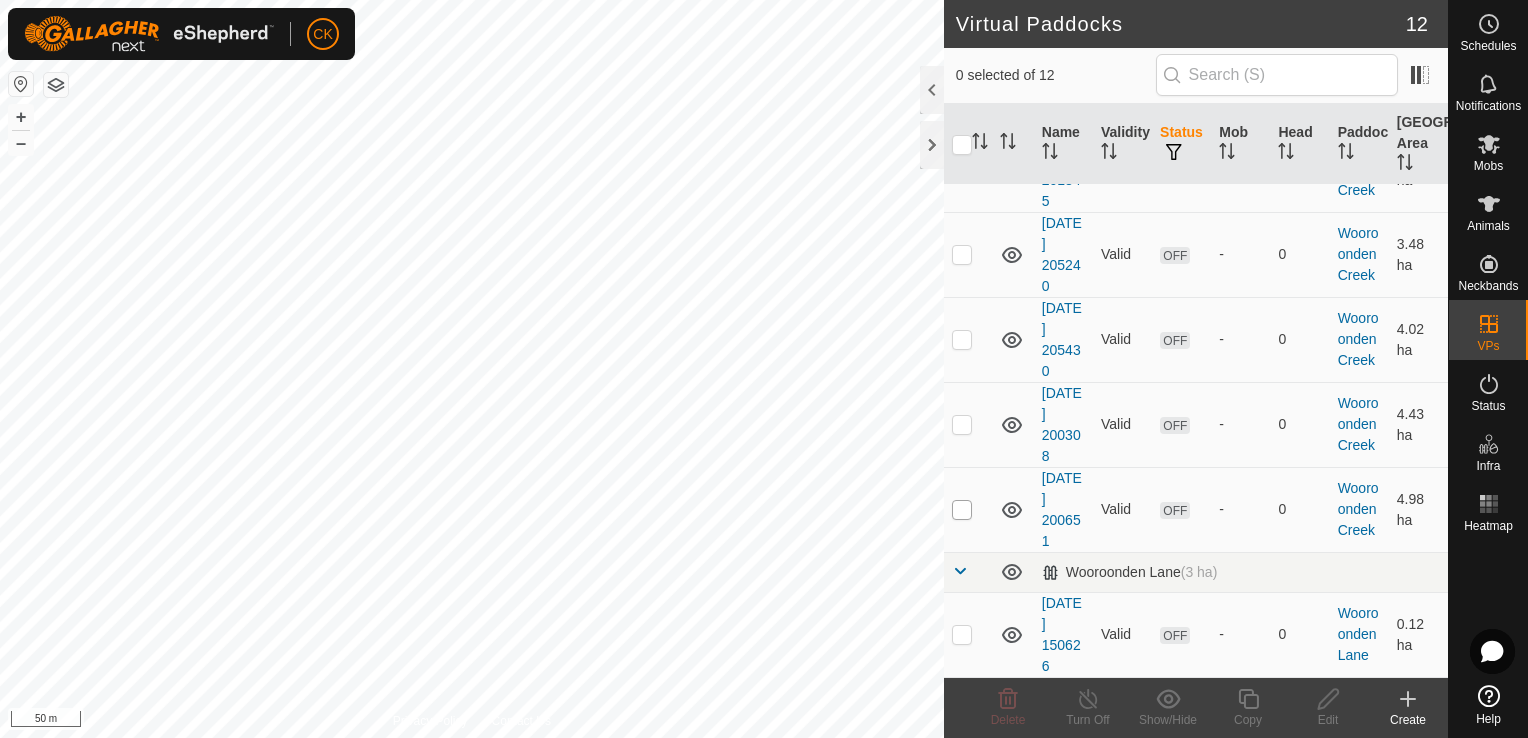 click at bounding box center (962, 510) 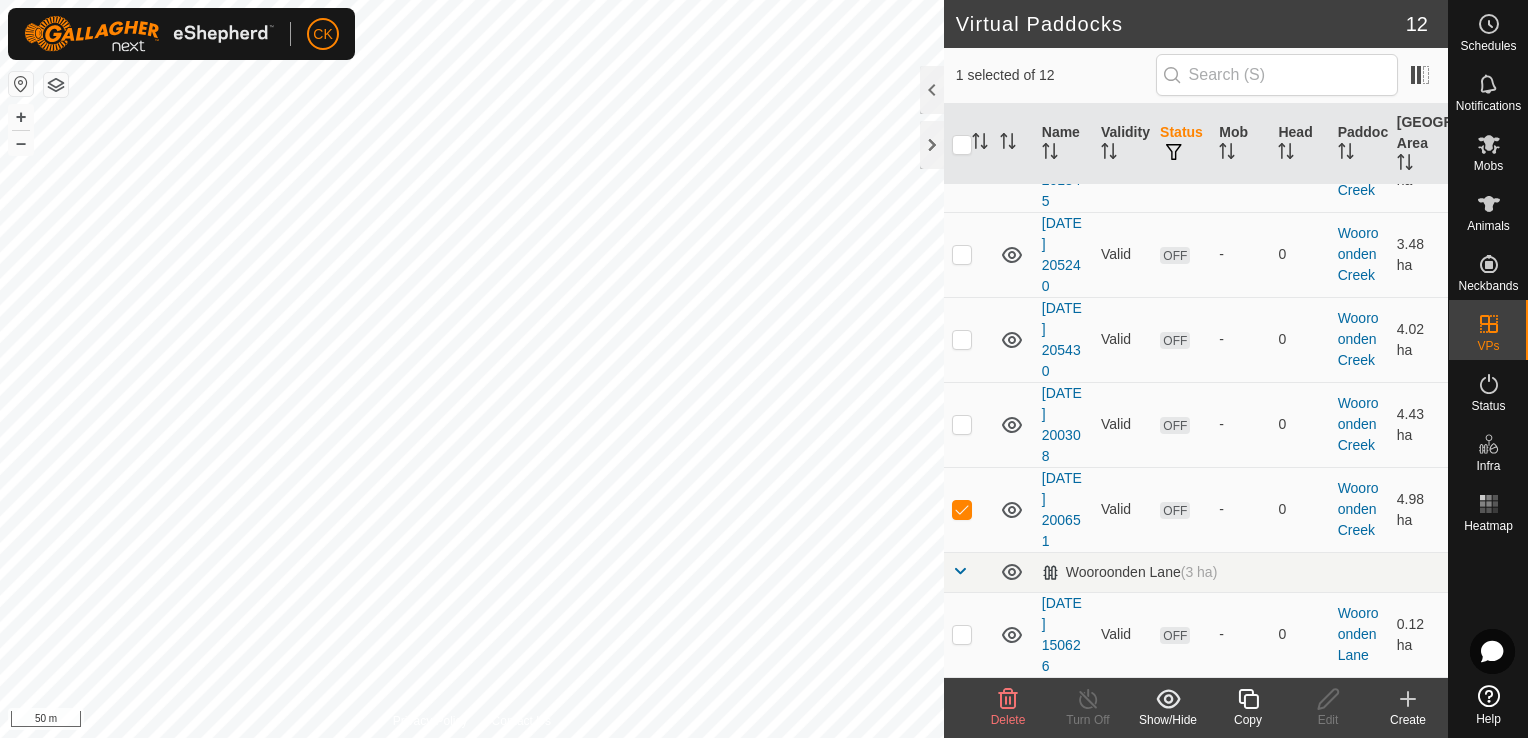 click 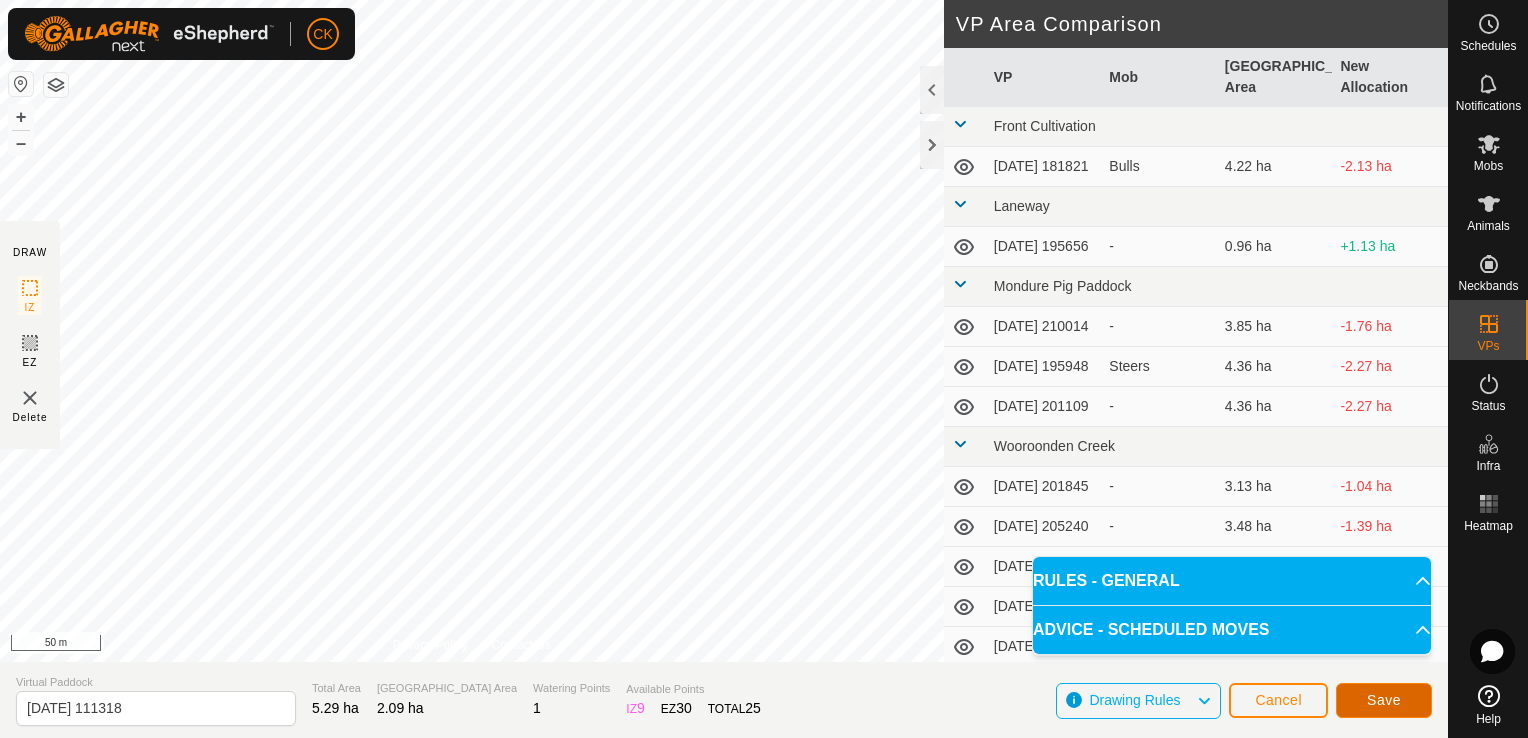click on "Save" 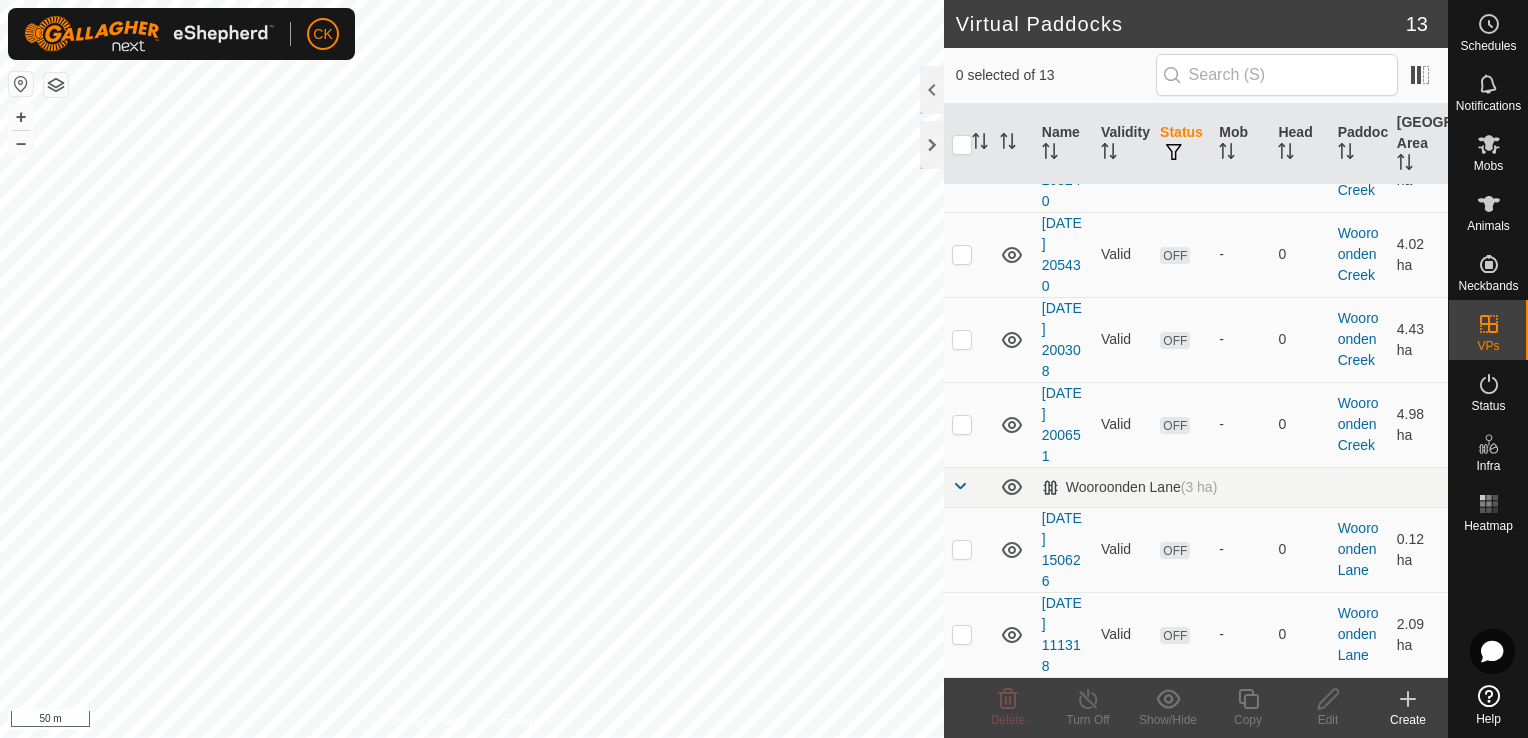 scroll, scrollTop: 871, scrollLeft: 0, axis: vertical 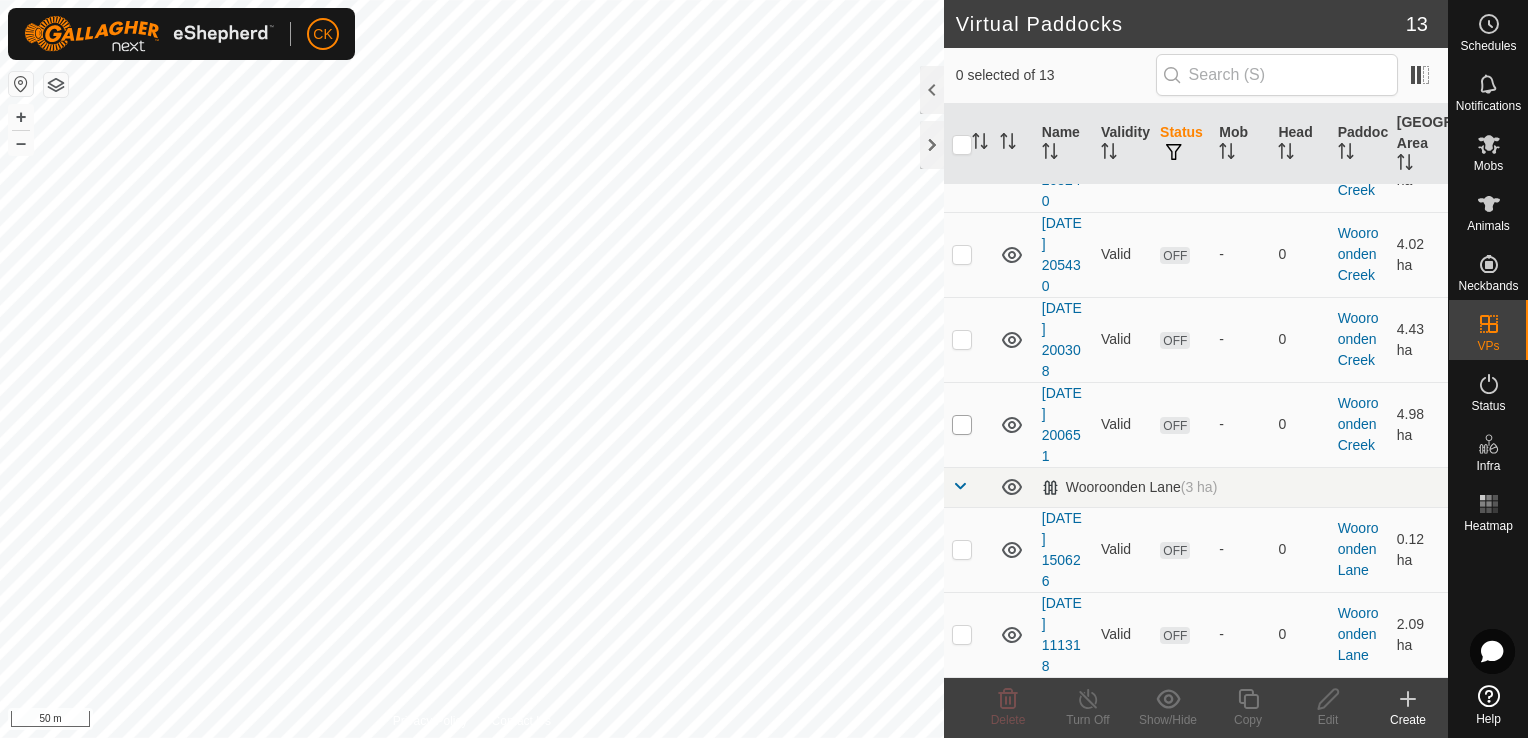 click at bounding box center [962, 425] 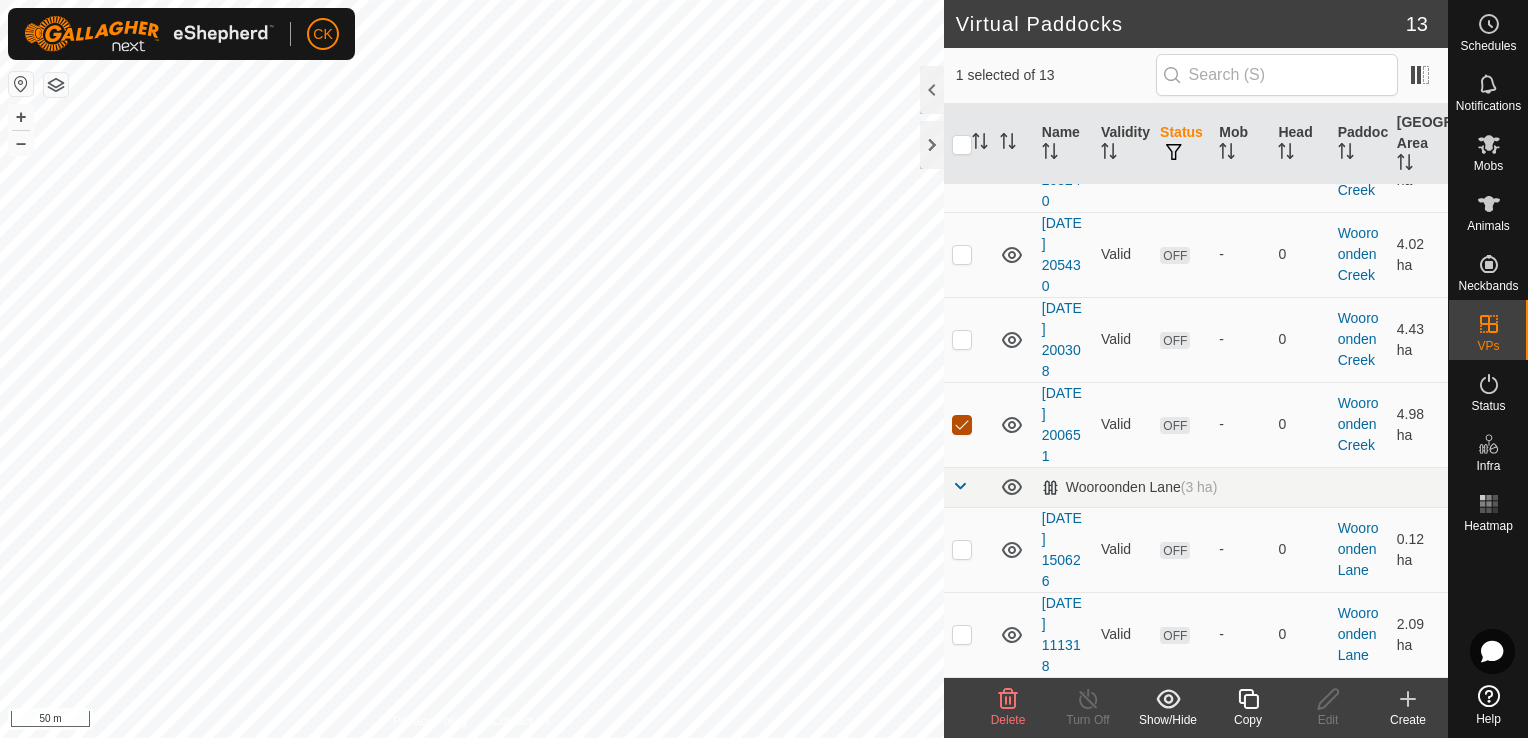 click at bounding box center (962, 425) 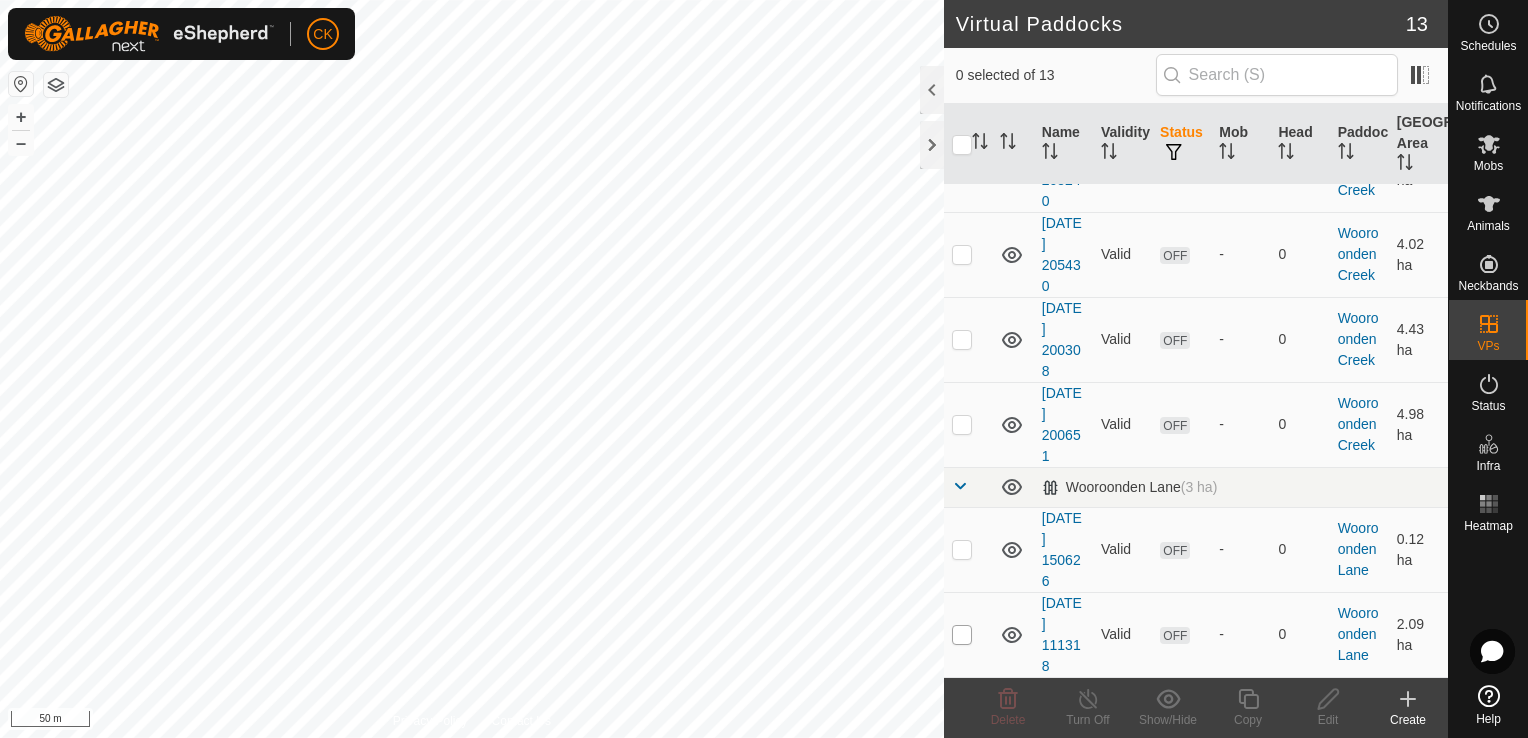 click at bounding box center [962, 635] 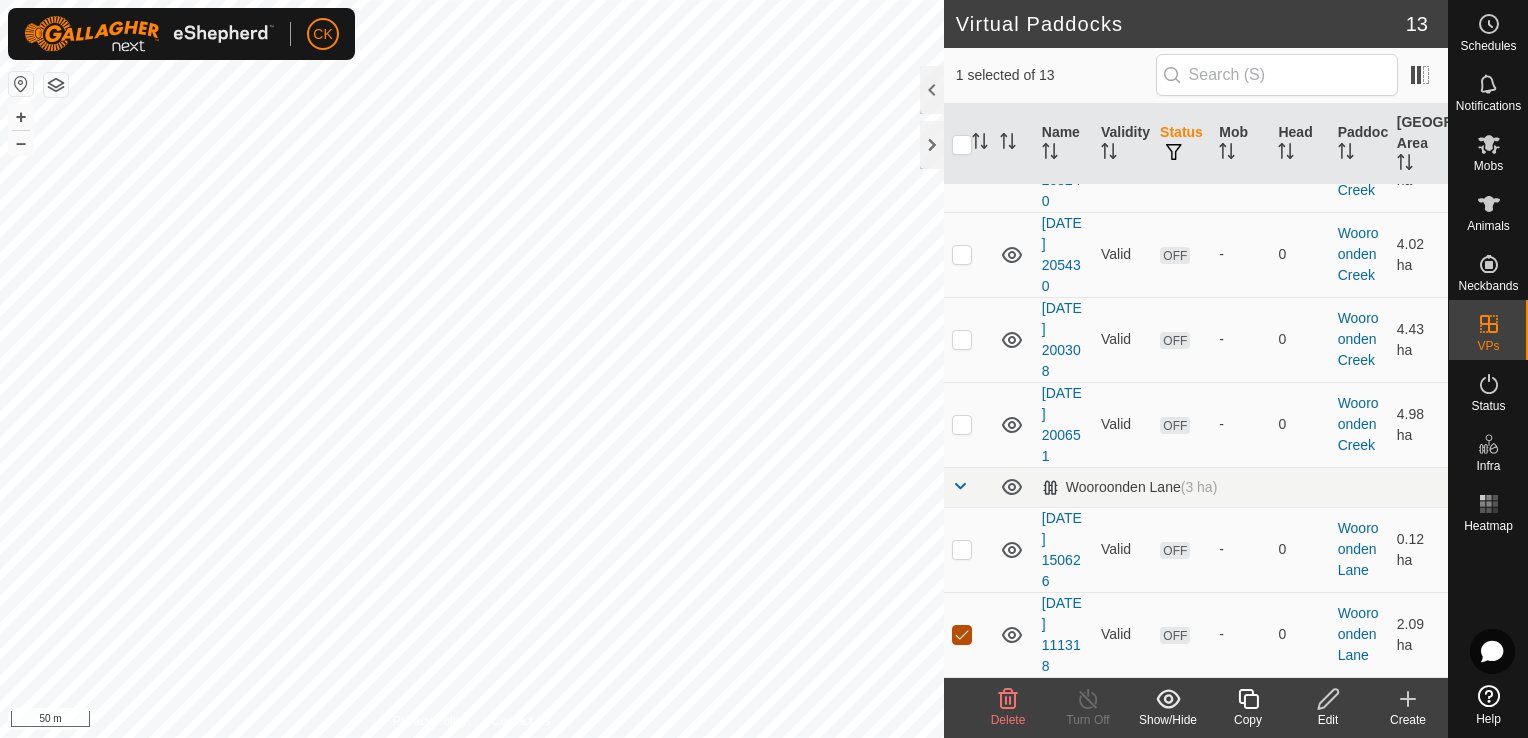 click at bounding box center [962, 635] 